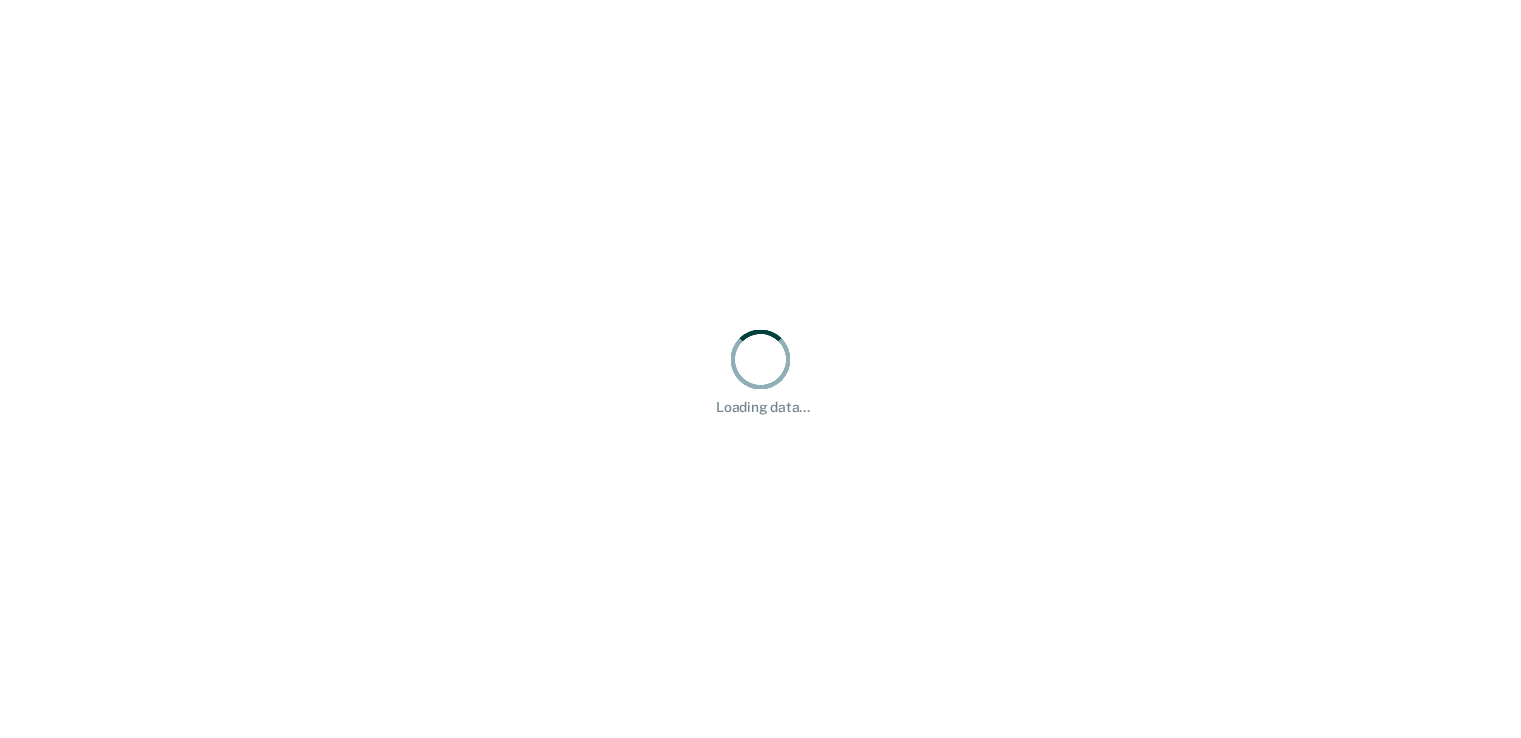 scroll, scrollTop: 0, scrollLeft: 0, axis: both 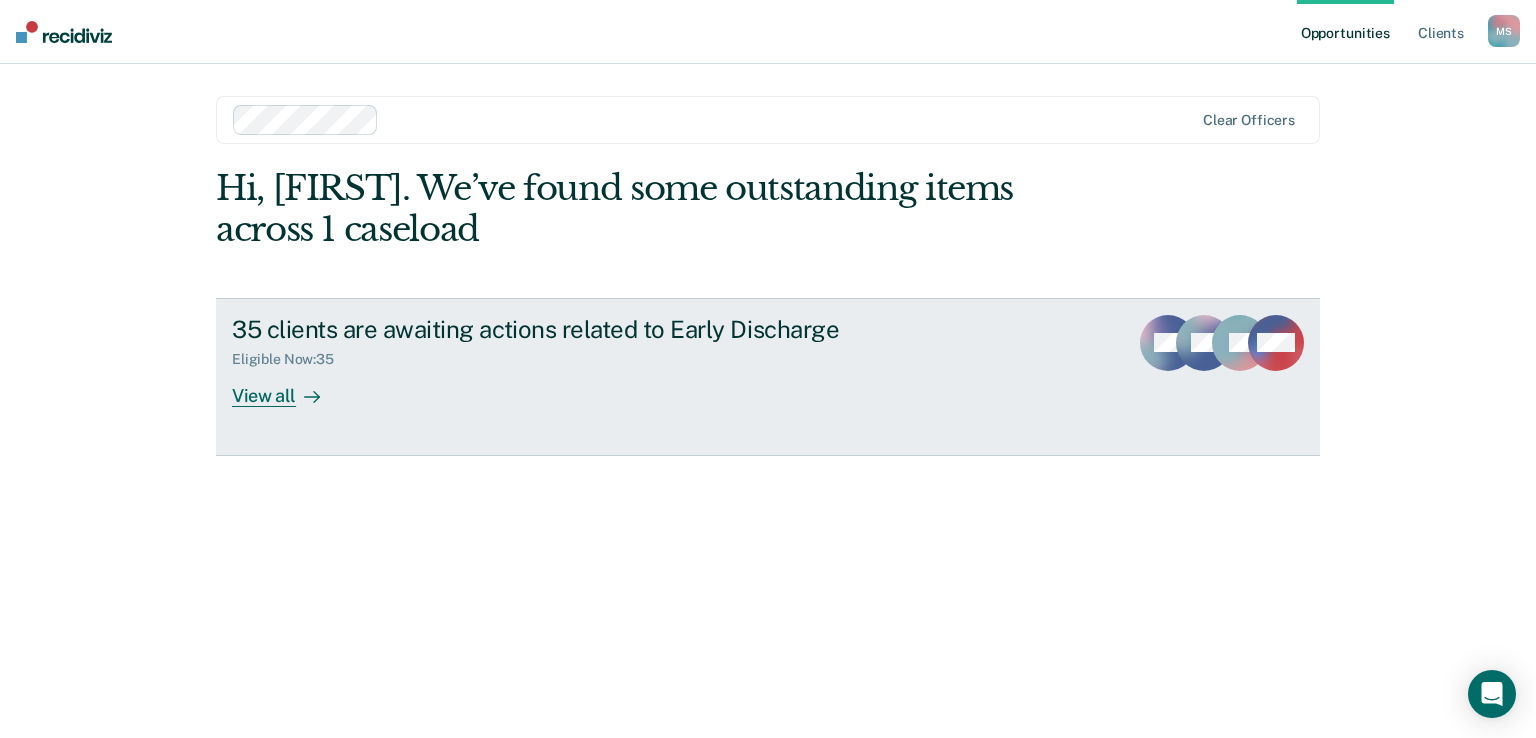 click on "View all" at bounding box center (288, 387) 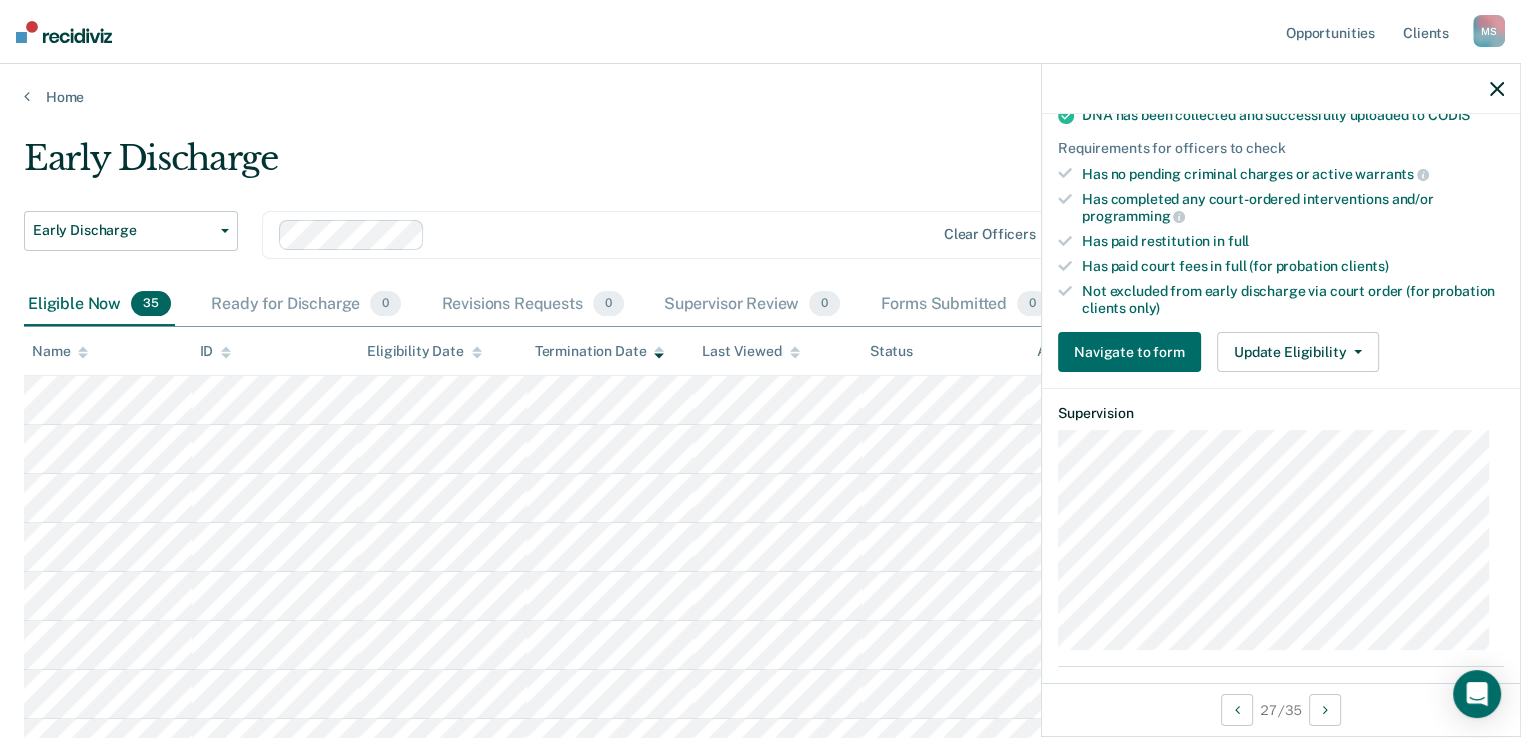 scroll, scrollTop: 482, scrollLeft: 0, axis: vertical 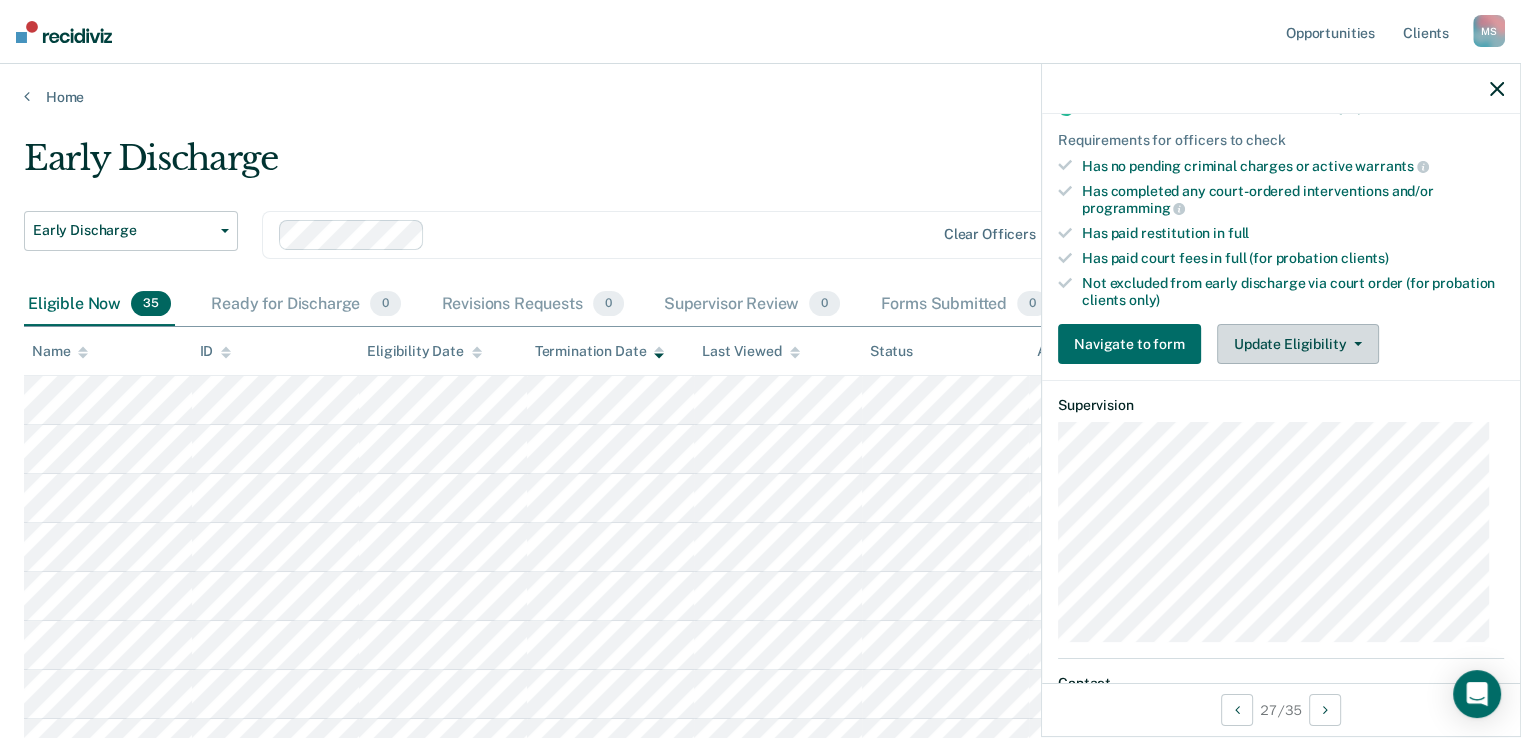click on "Update Eligibility" at bounding box center (1298, 344) 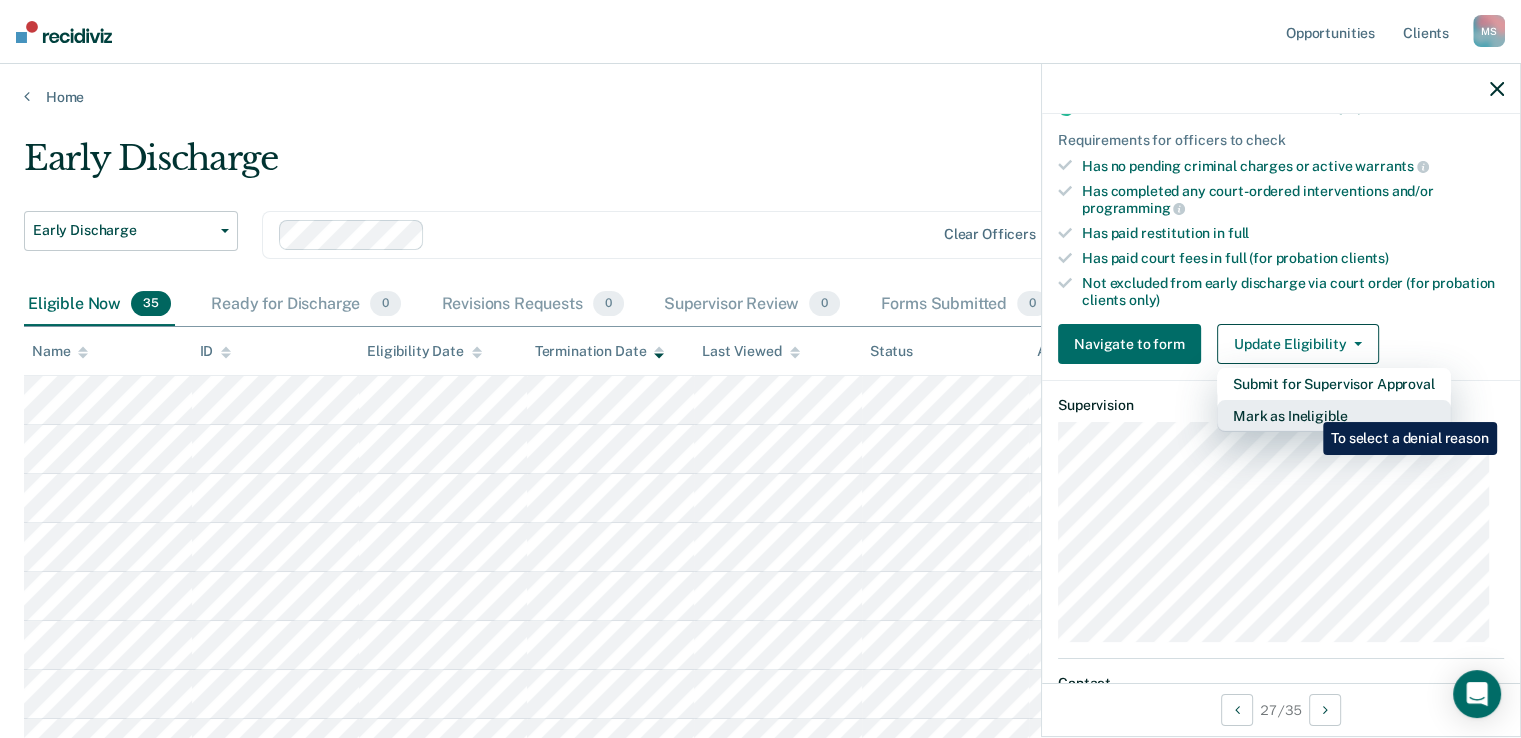 click on "Mark as Ineligible" at bounding box center (1334, 384) 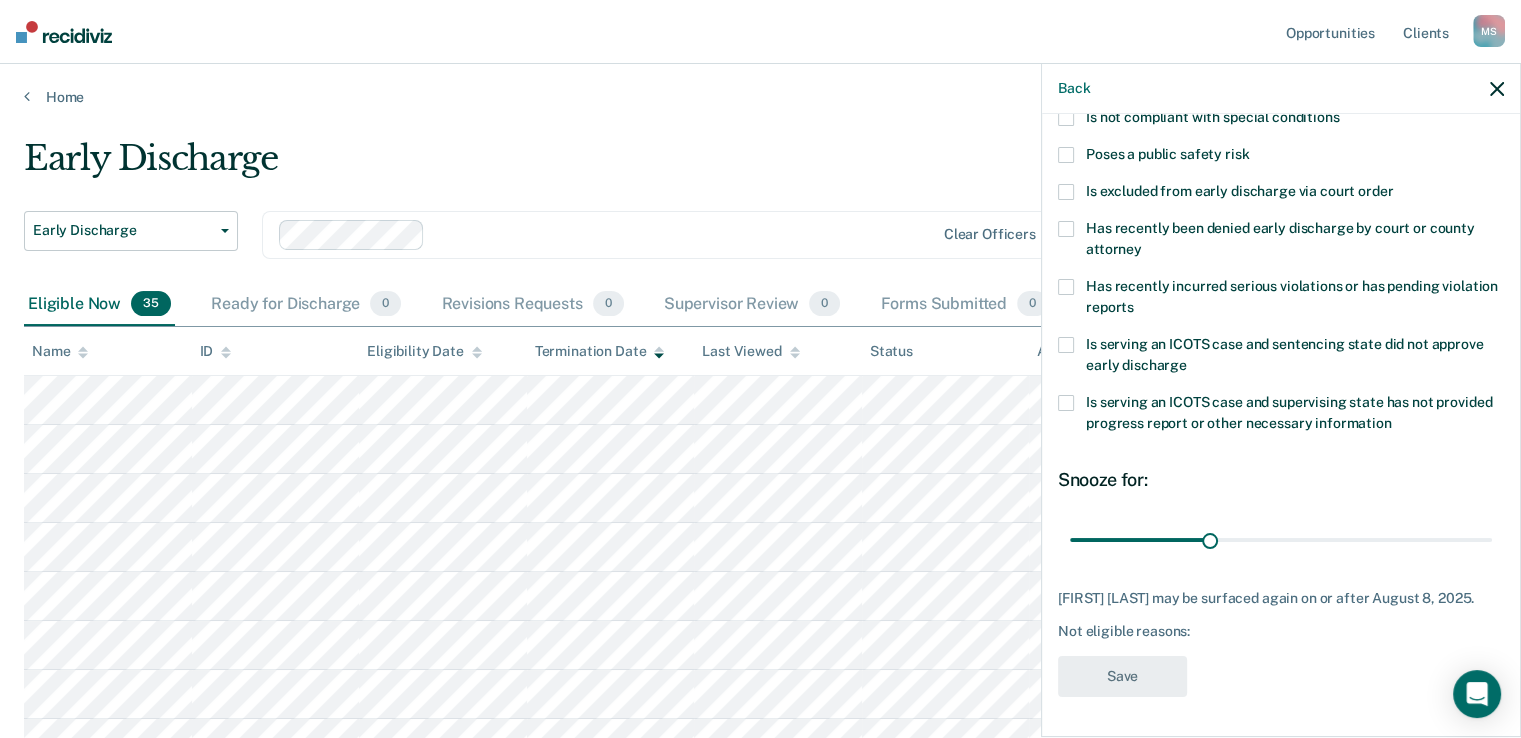scroll, scrollTop: 264, scrollLeft: 0, axis: vertical 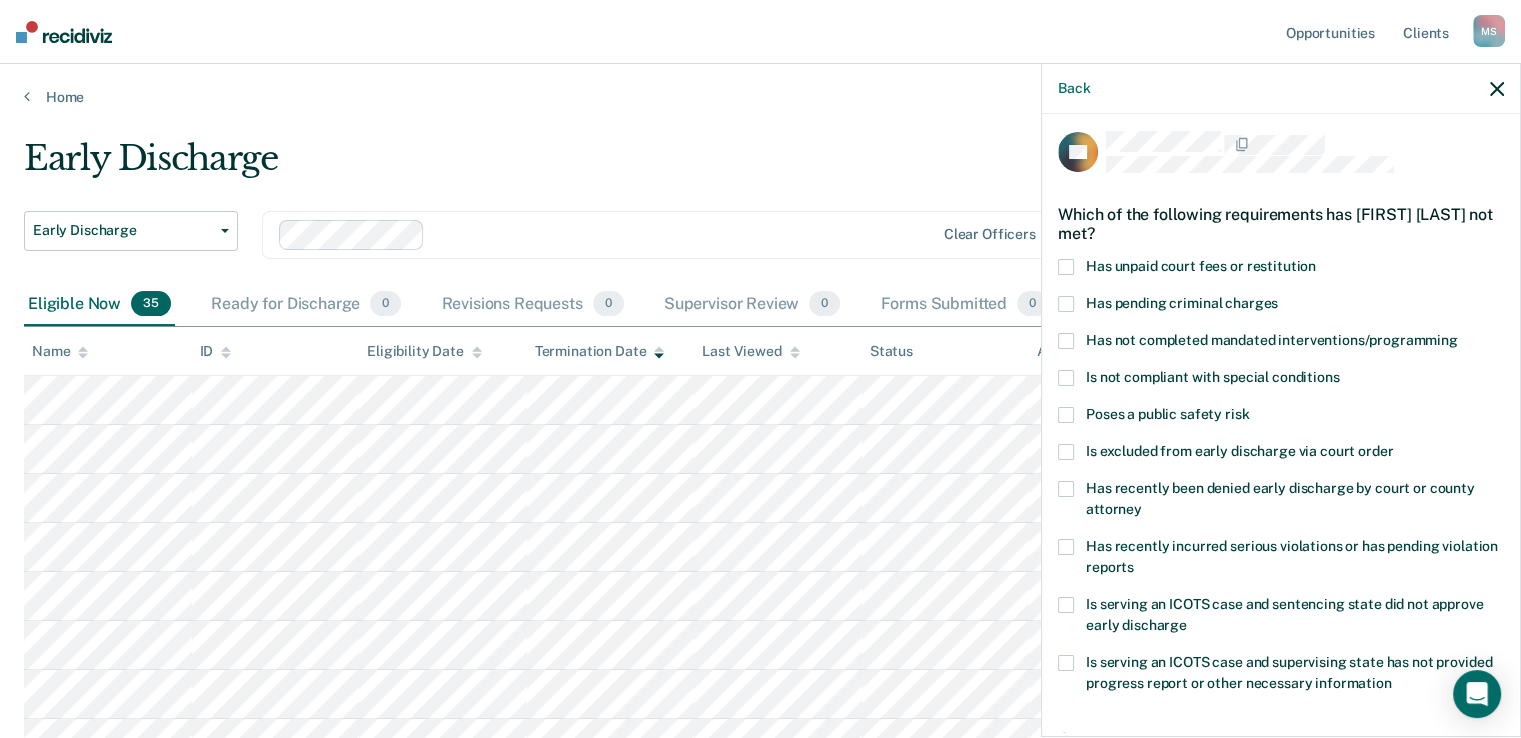 click at bounding box center [1066, 304] 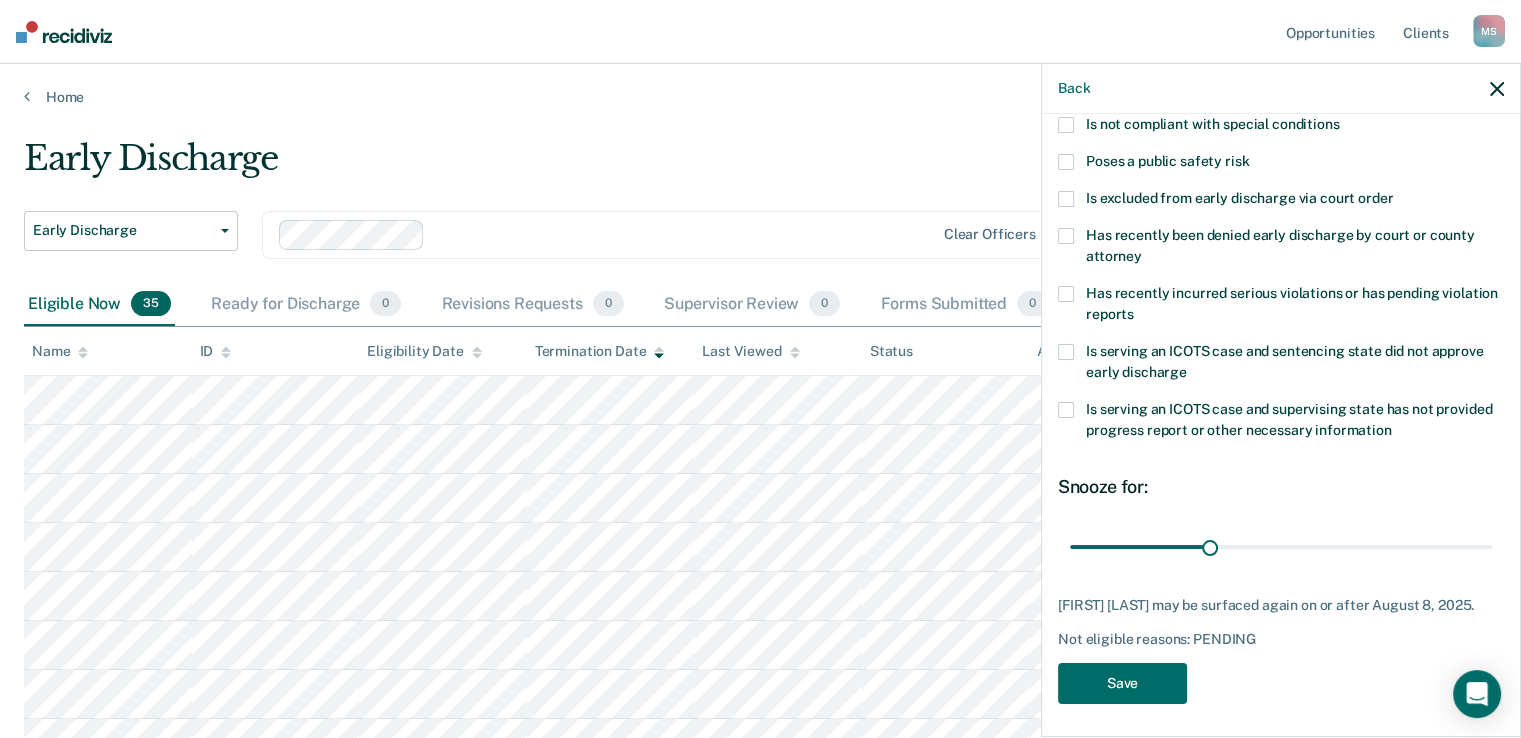 scroll, scrollTop: 264, scrollLeft: 0, axis: vertical 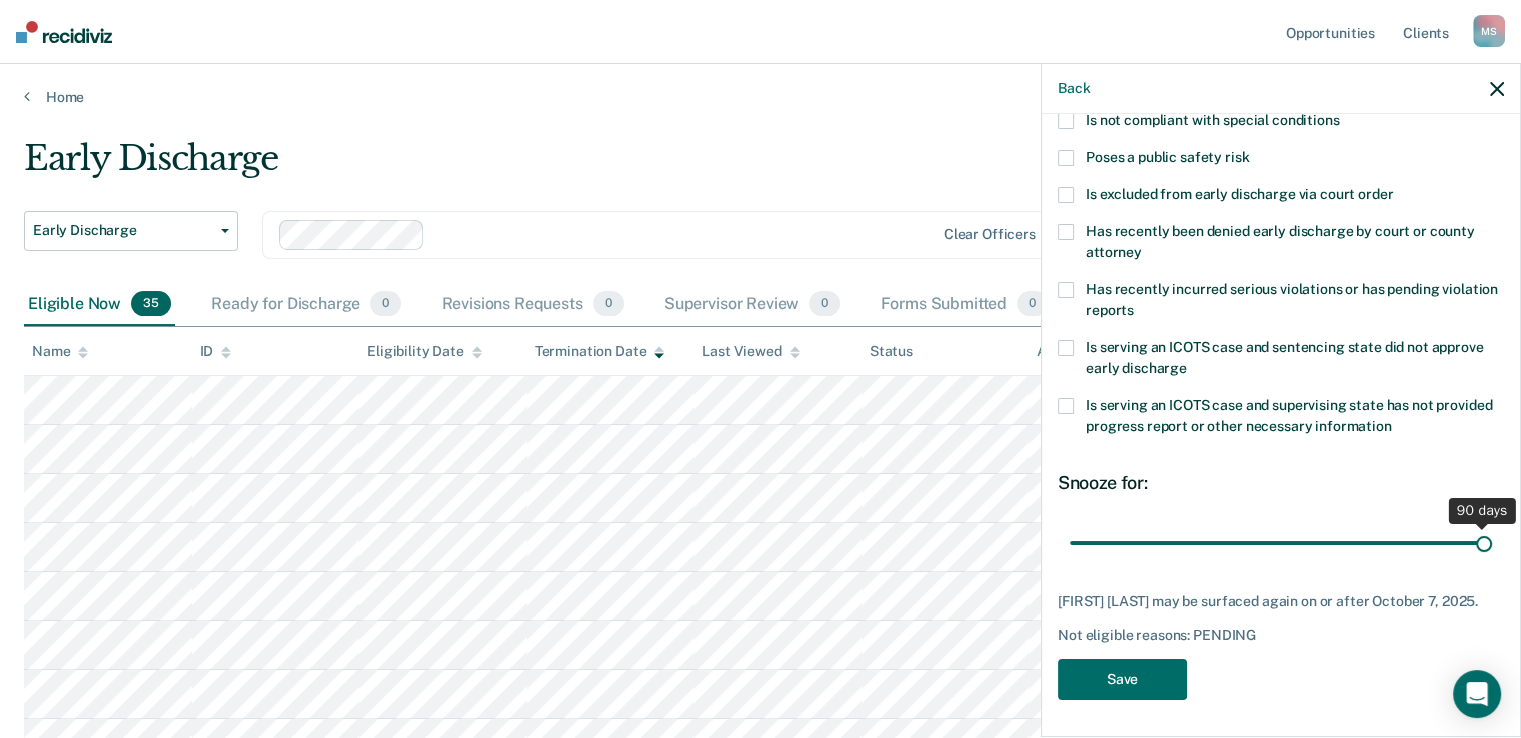 drag, startPoint x: 1205, startPoint y: 538, endPoint x: 1473, endPoint y: 544, distance: 268.06717 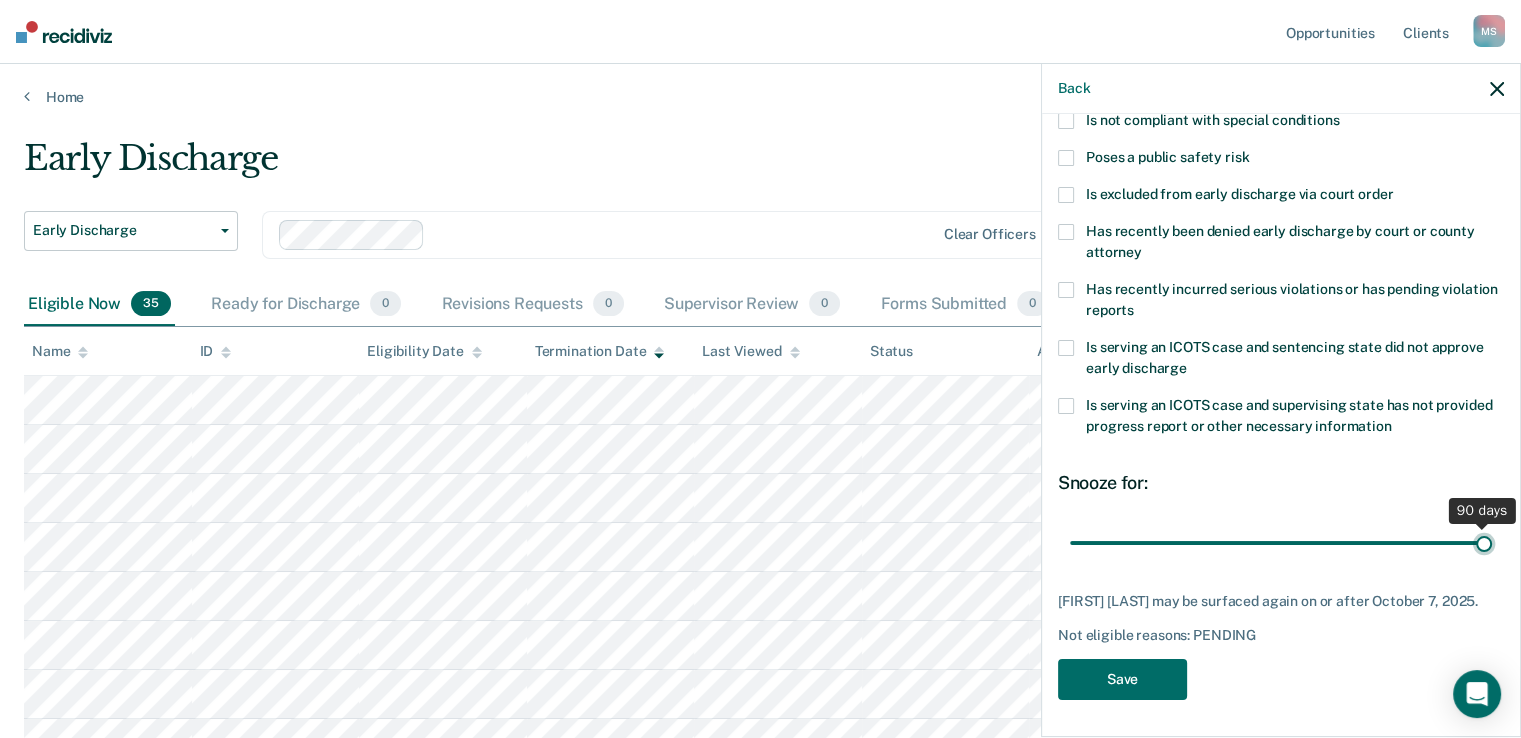 type on "90" 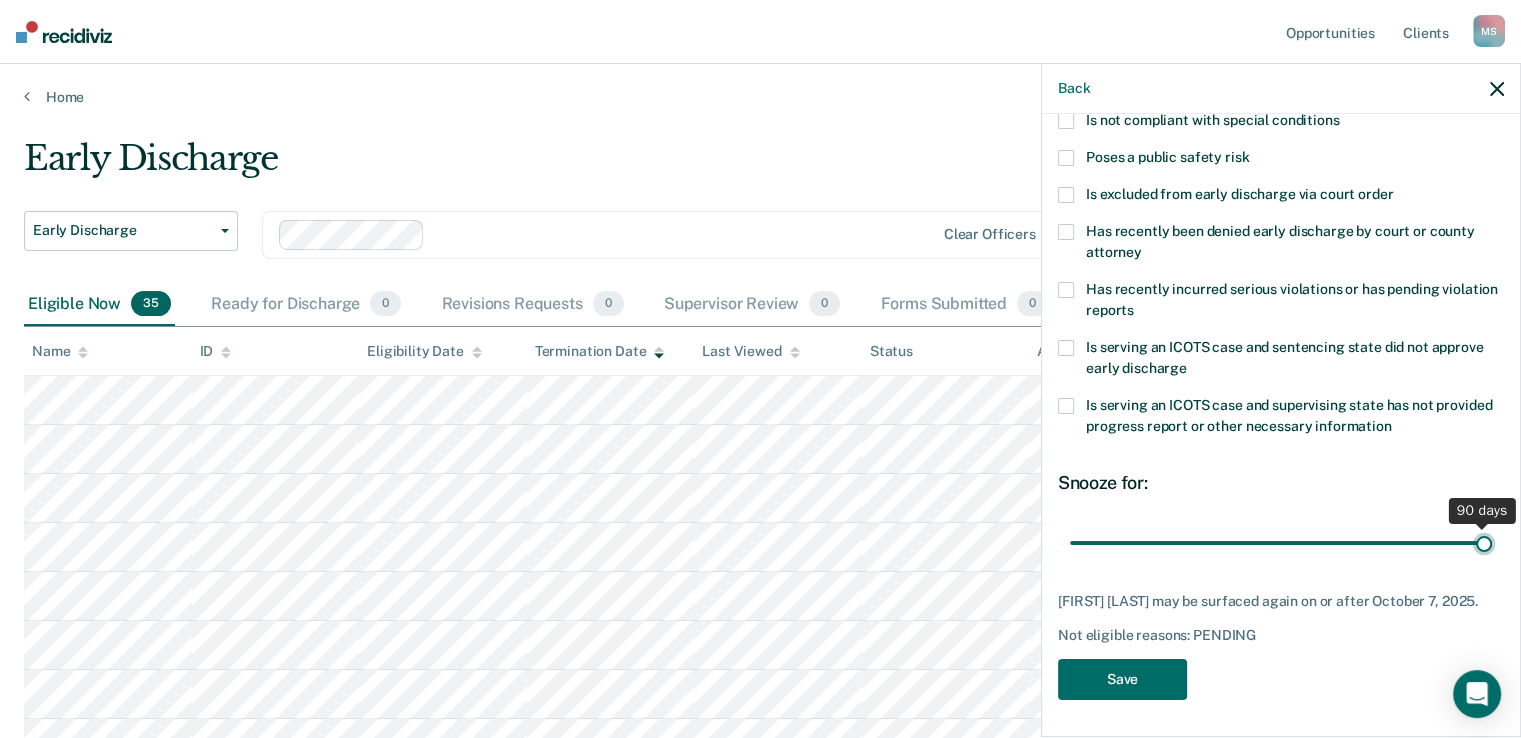 click at bounding box center (1281, 543) 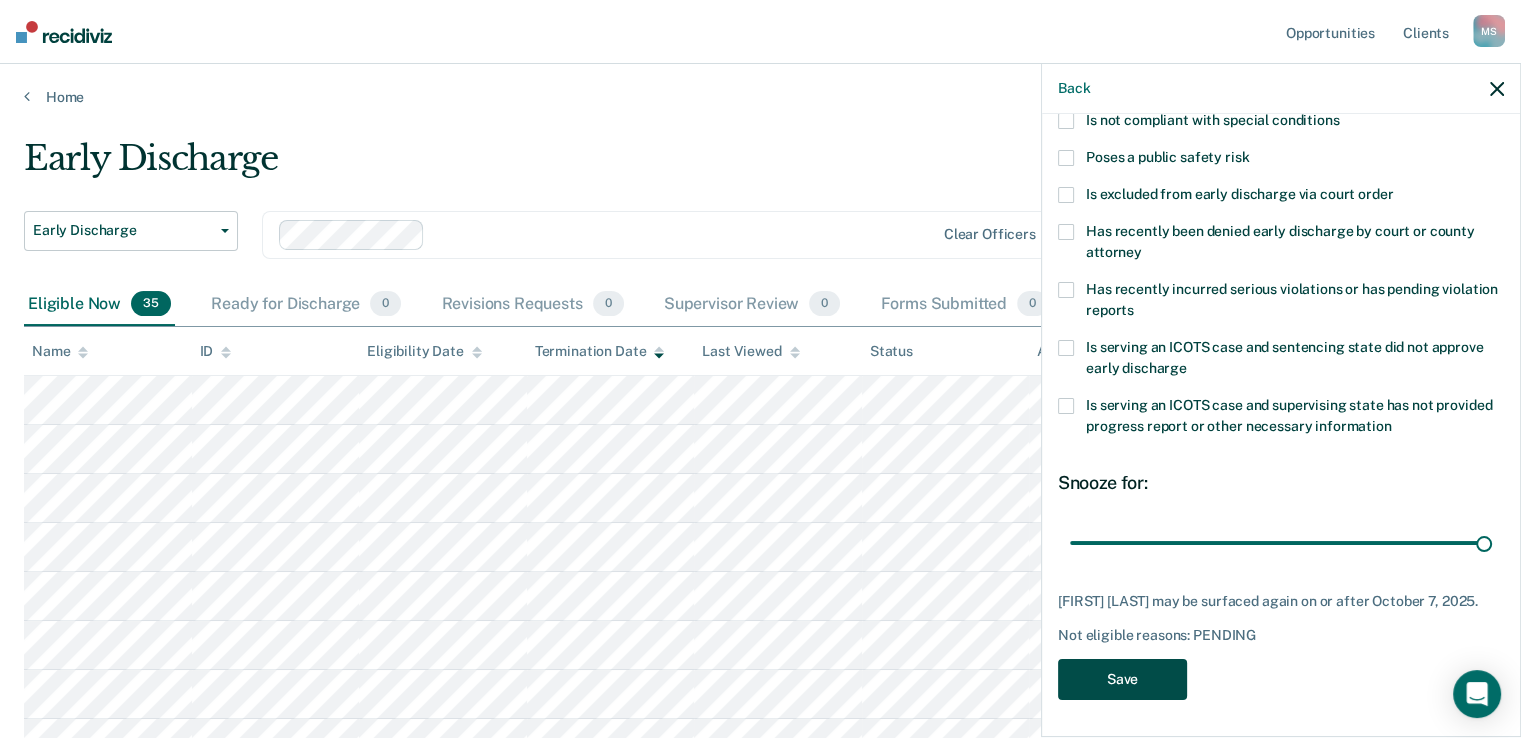 click on "Save" at bounding box center [1122, 679] 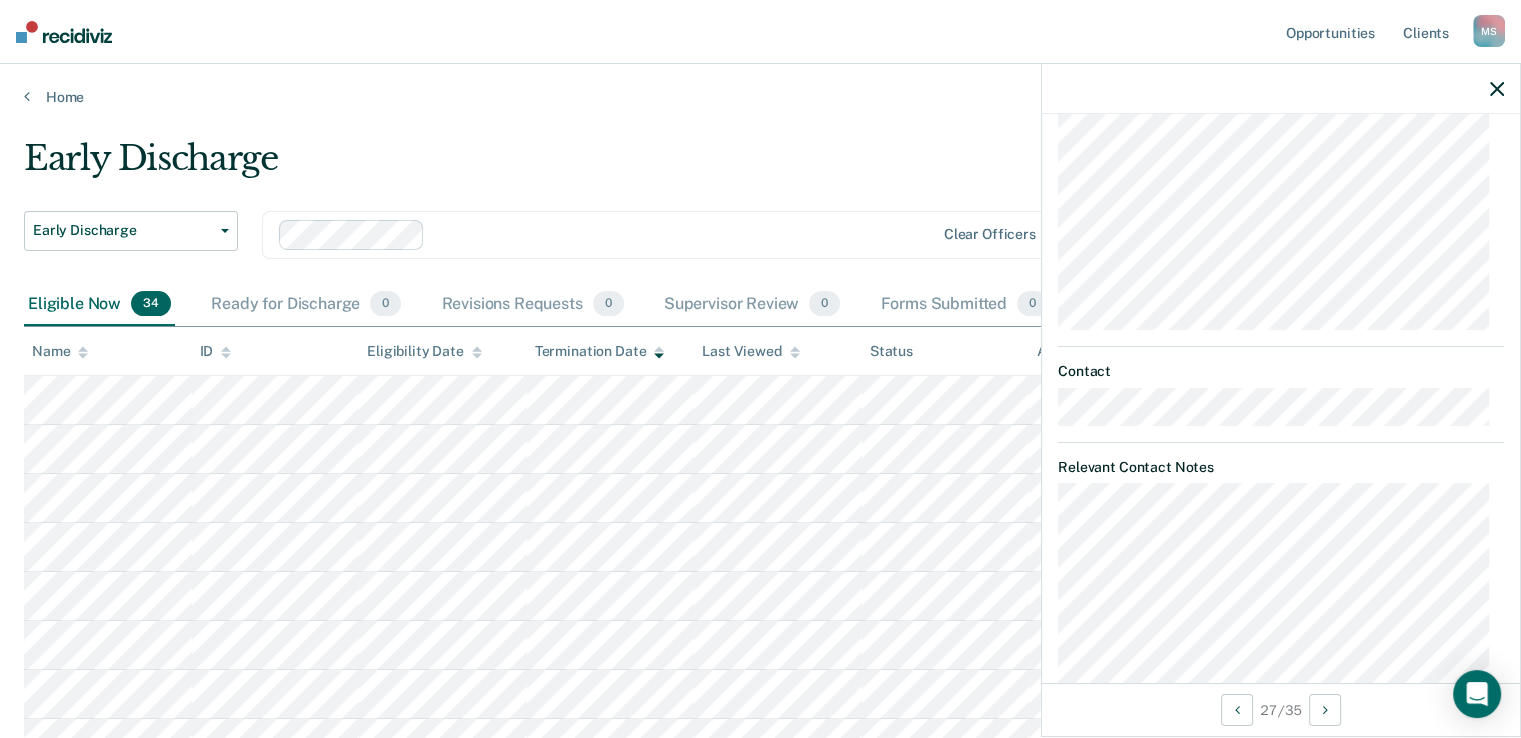 scroll, scrollTop: 986, scrollLeft: 0, axis: vertical 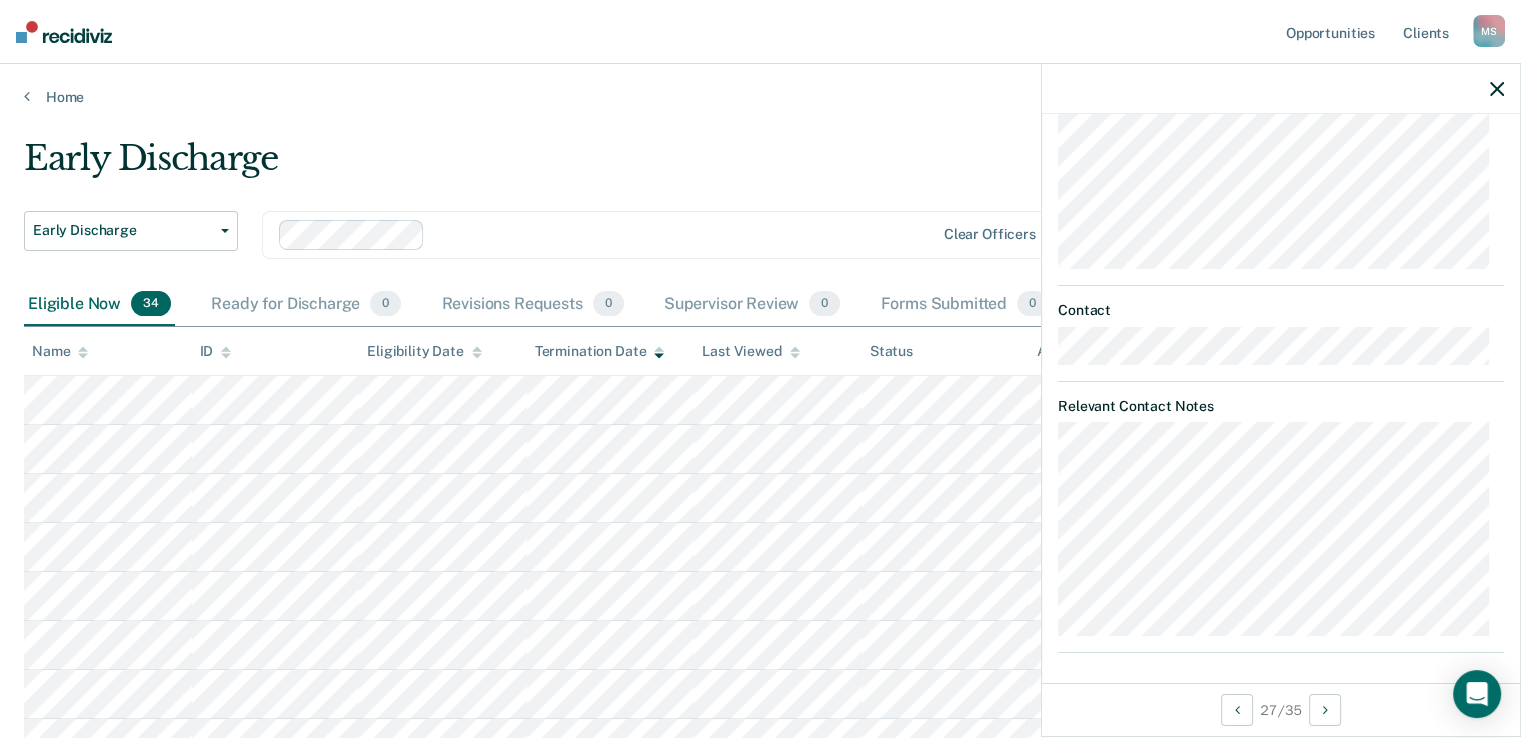 click at bounding box center [1281, 89] 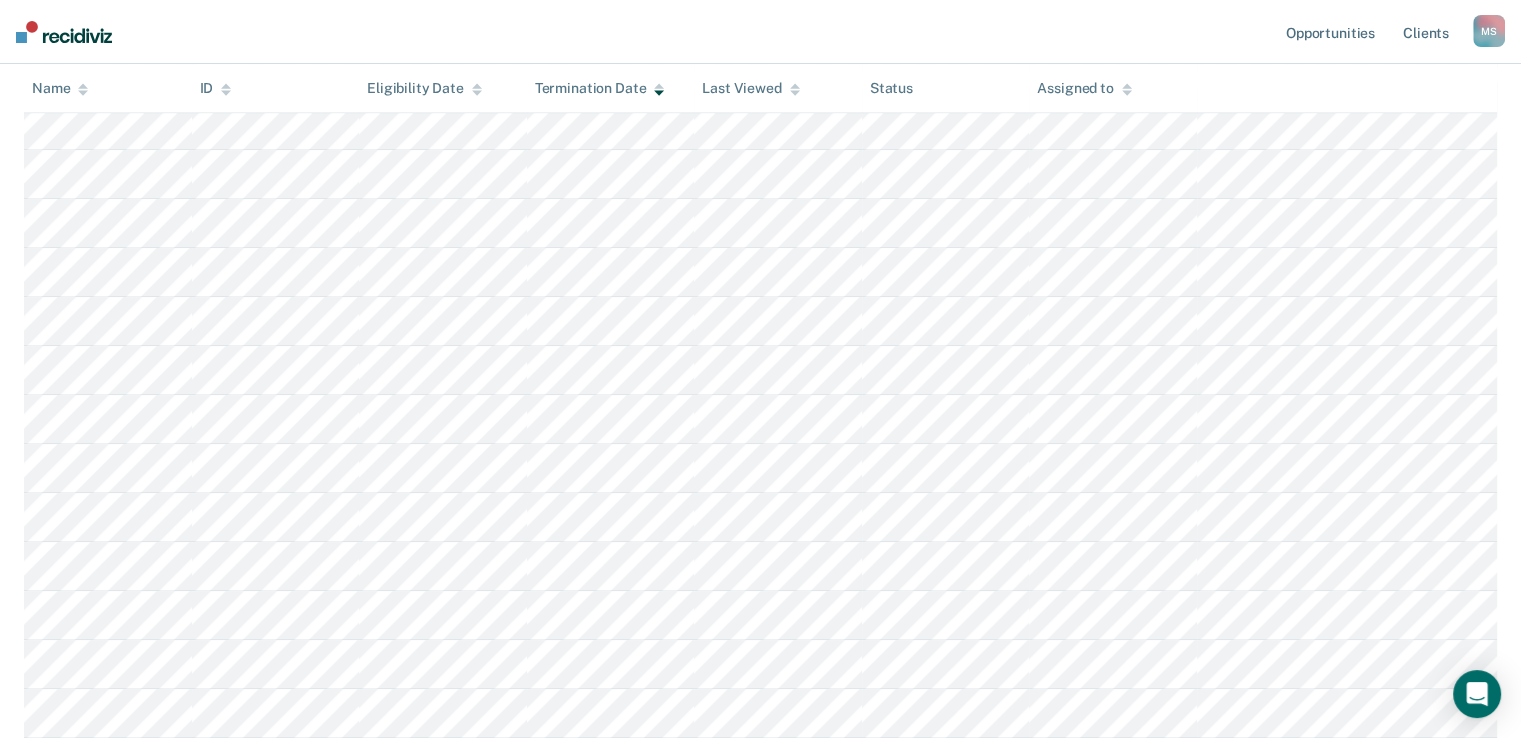 scroll, scrollTop: 870, scrollLeft: 0, axis: vertical 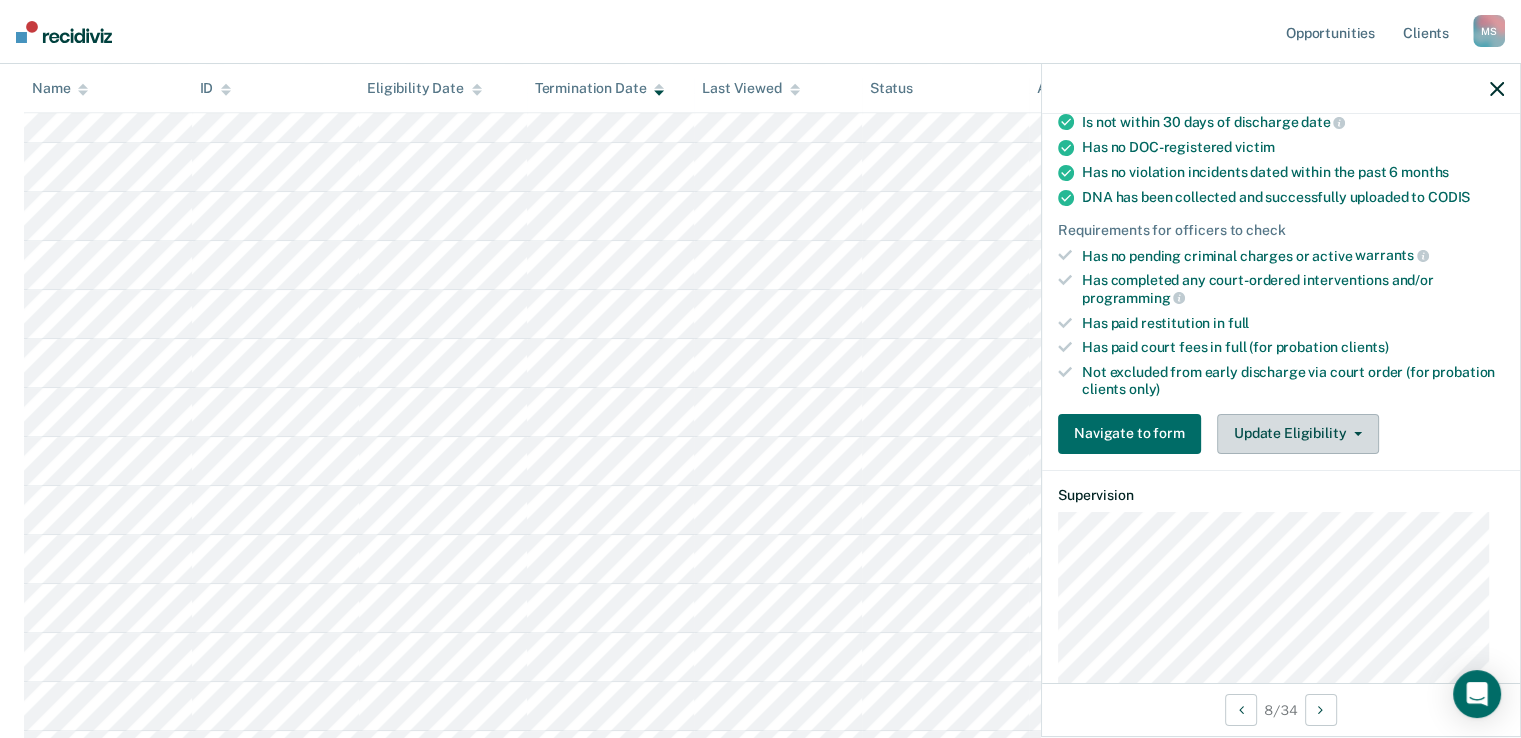click on "Update Eligibility" at bounding box center (1298, 434) 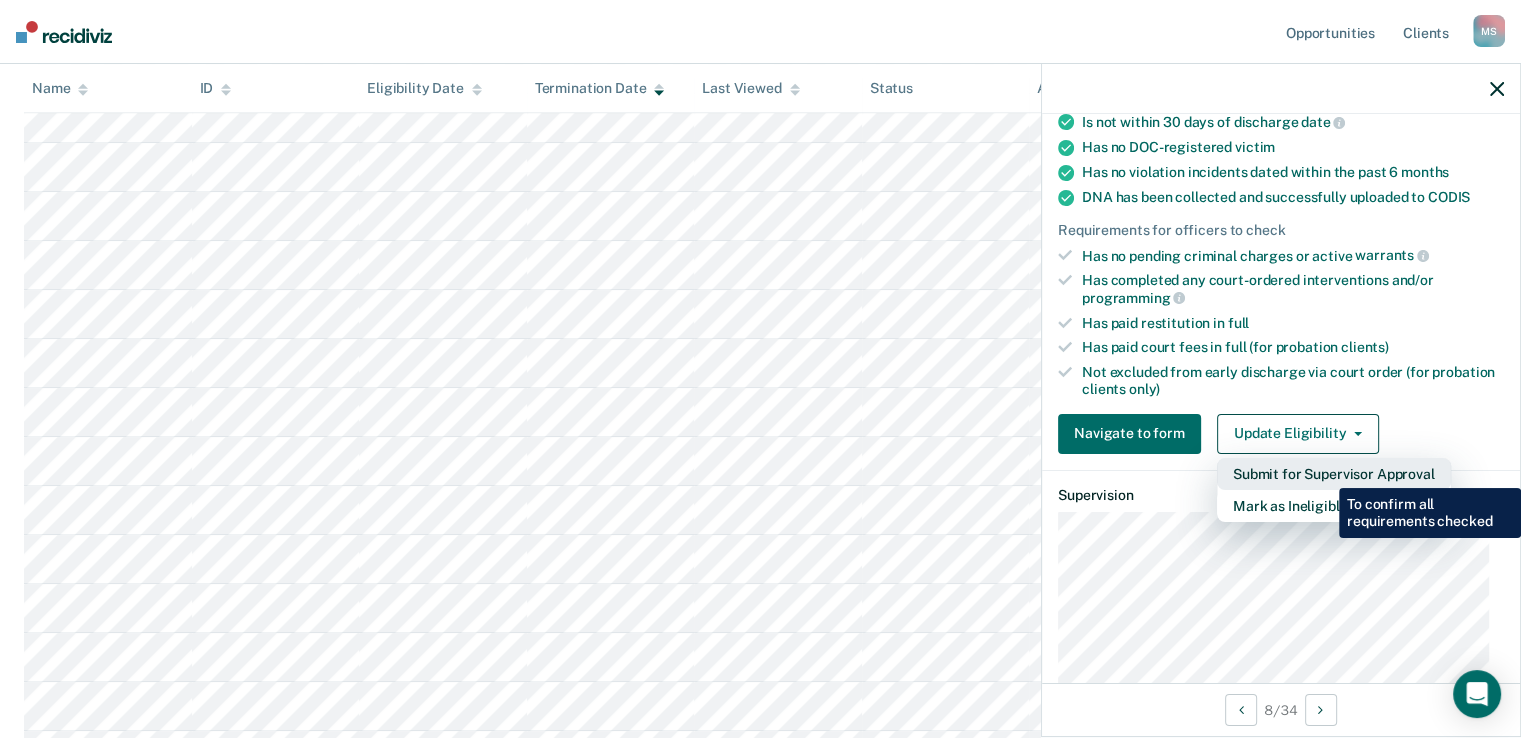 click on "Submit for Supervisor Approval" at bounding box center (1334, 474) 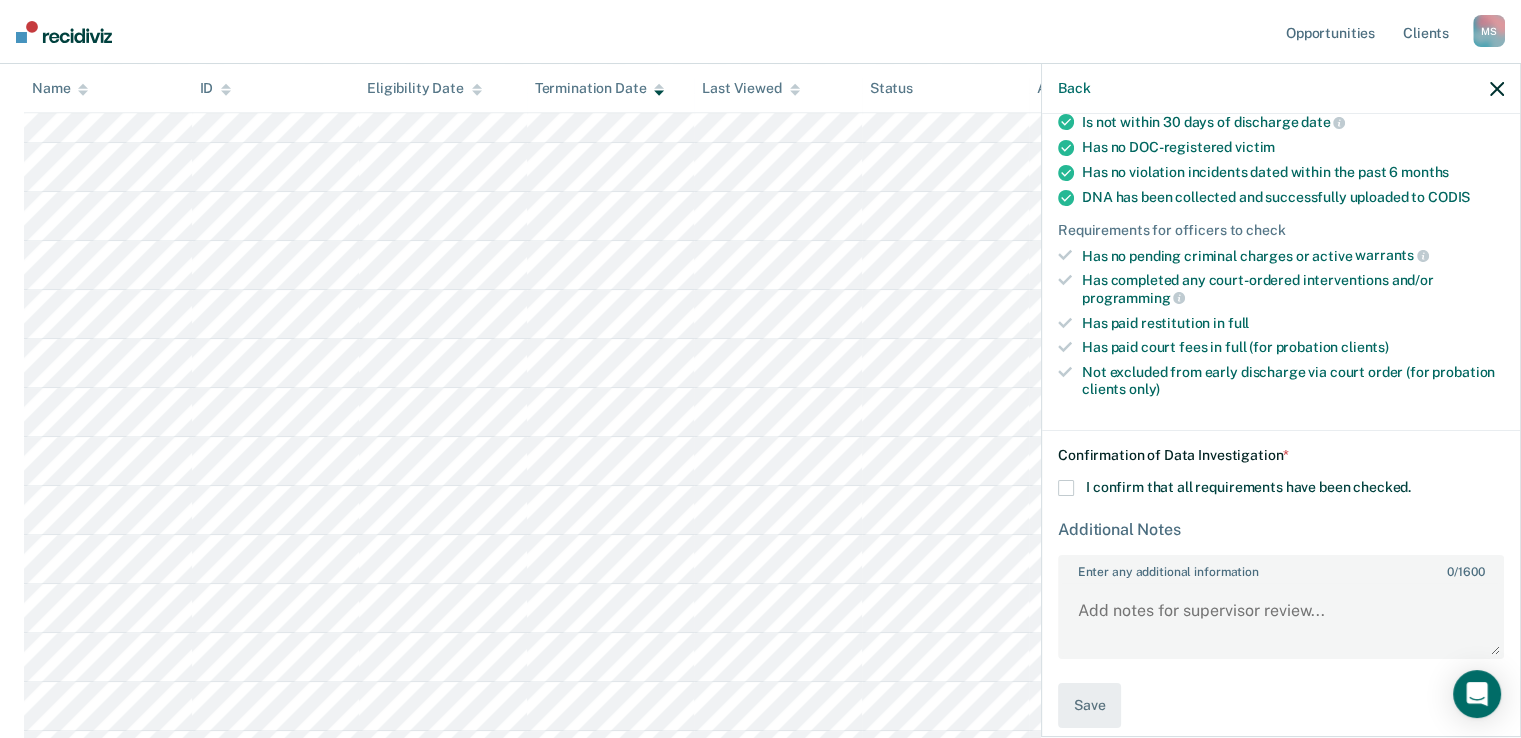 scroll, scrollTop: 384, scrollLeft: 0, axis: vertical 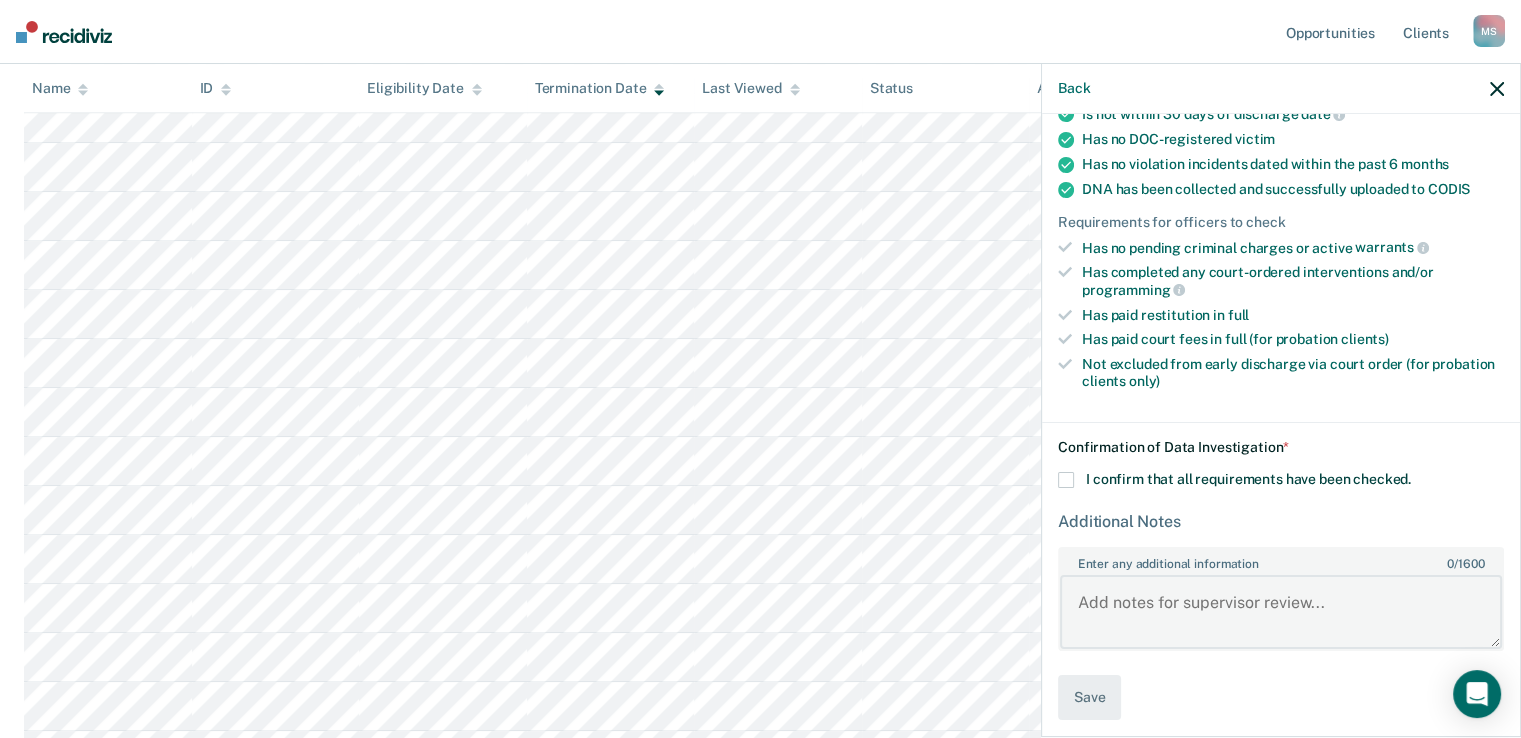 click on "Enter any additional information 0  /  1600" at bounding box center [1281, 612] 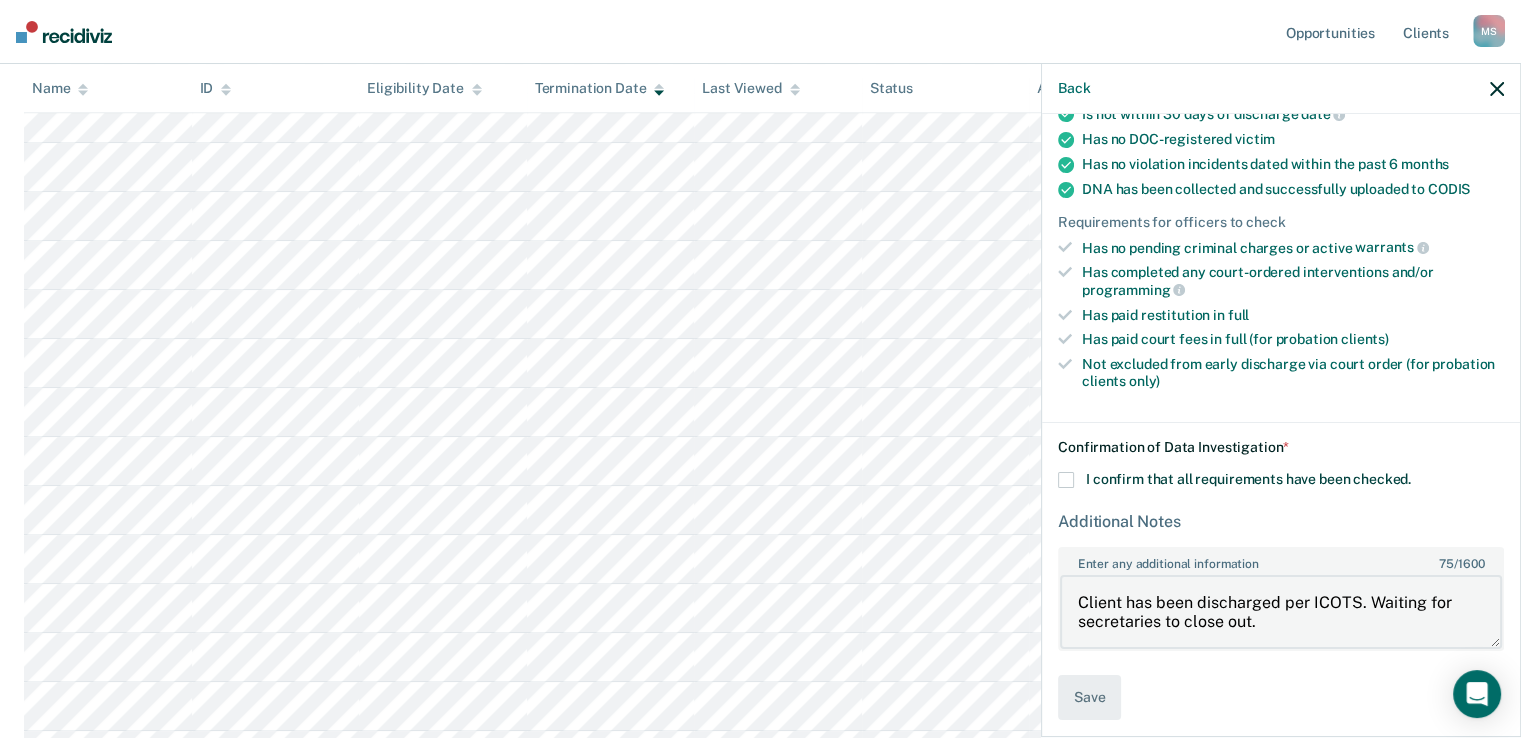 click on "Client has been discharged per ICOTS. Waiting for secretaries to close out." at bounding box center (1281, 612) 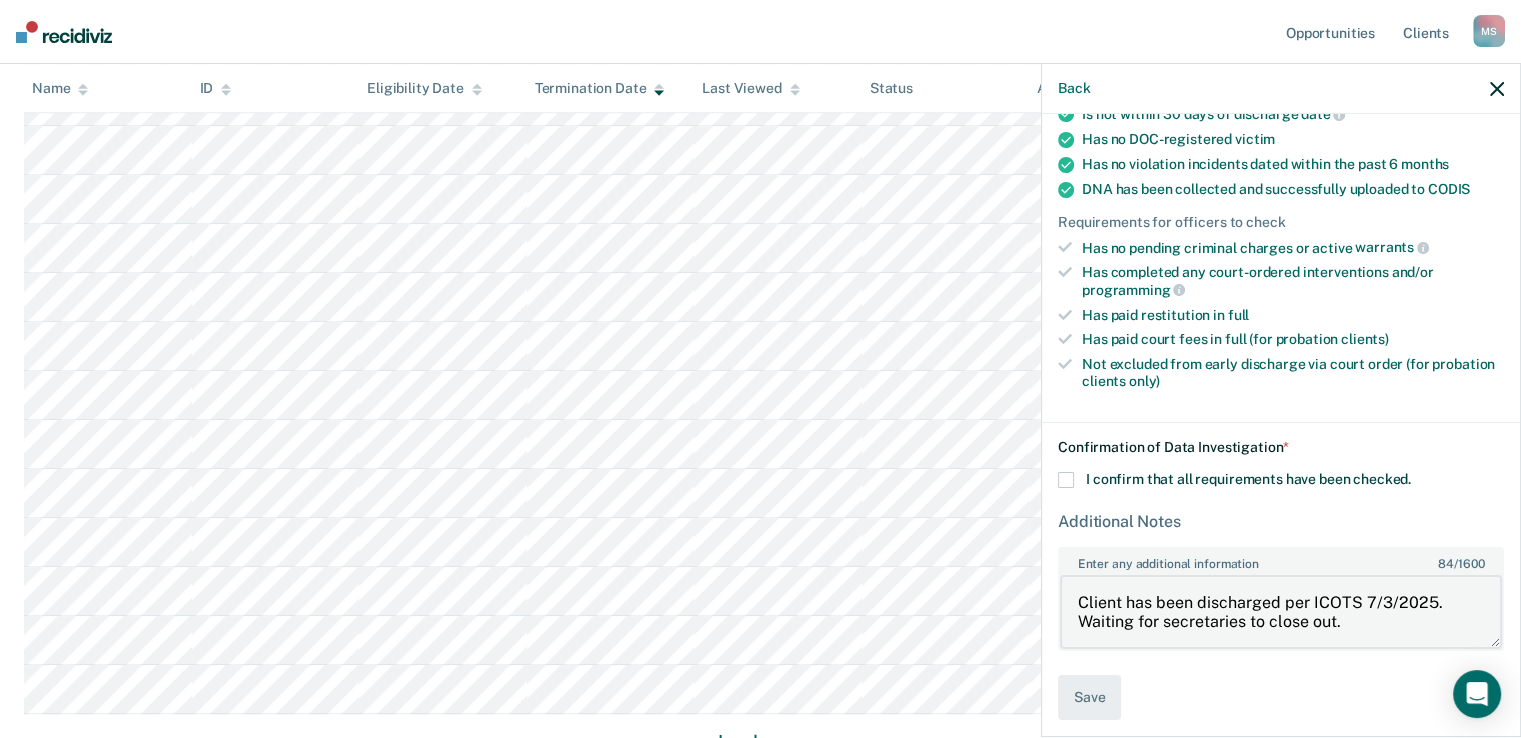 scroll, scrollTop: 1212, scrollLeft: 0, axis: vertical 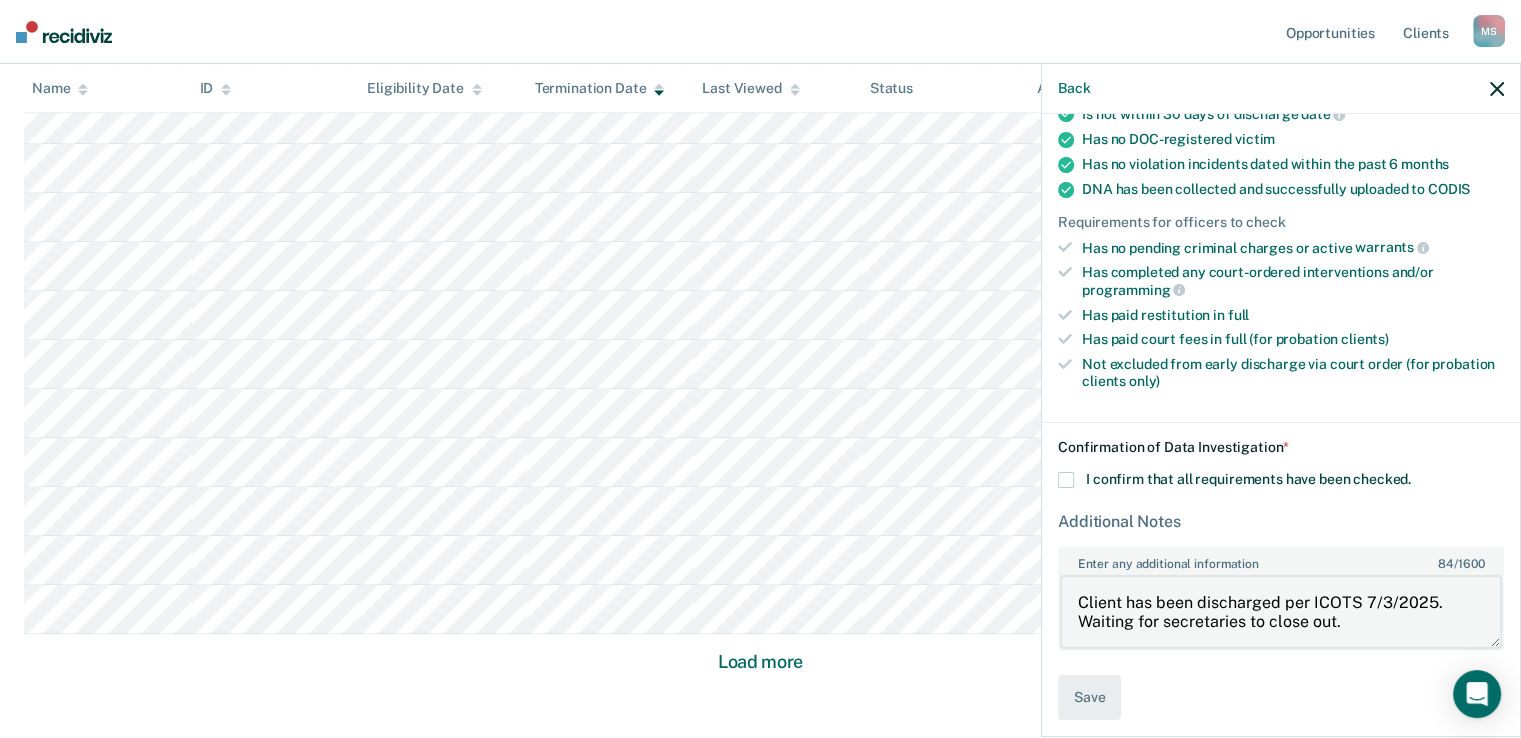 type on "Client has been discharged per ICOTS 7/3/2025. Waiting for secretaries to close out." 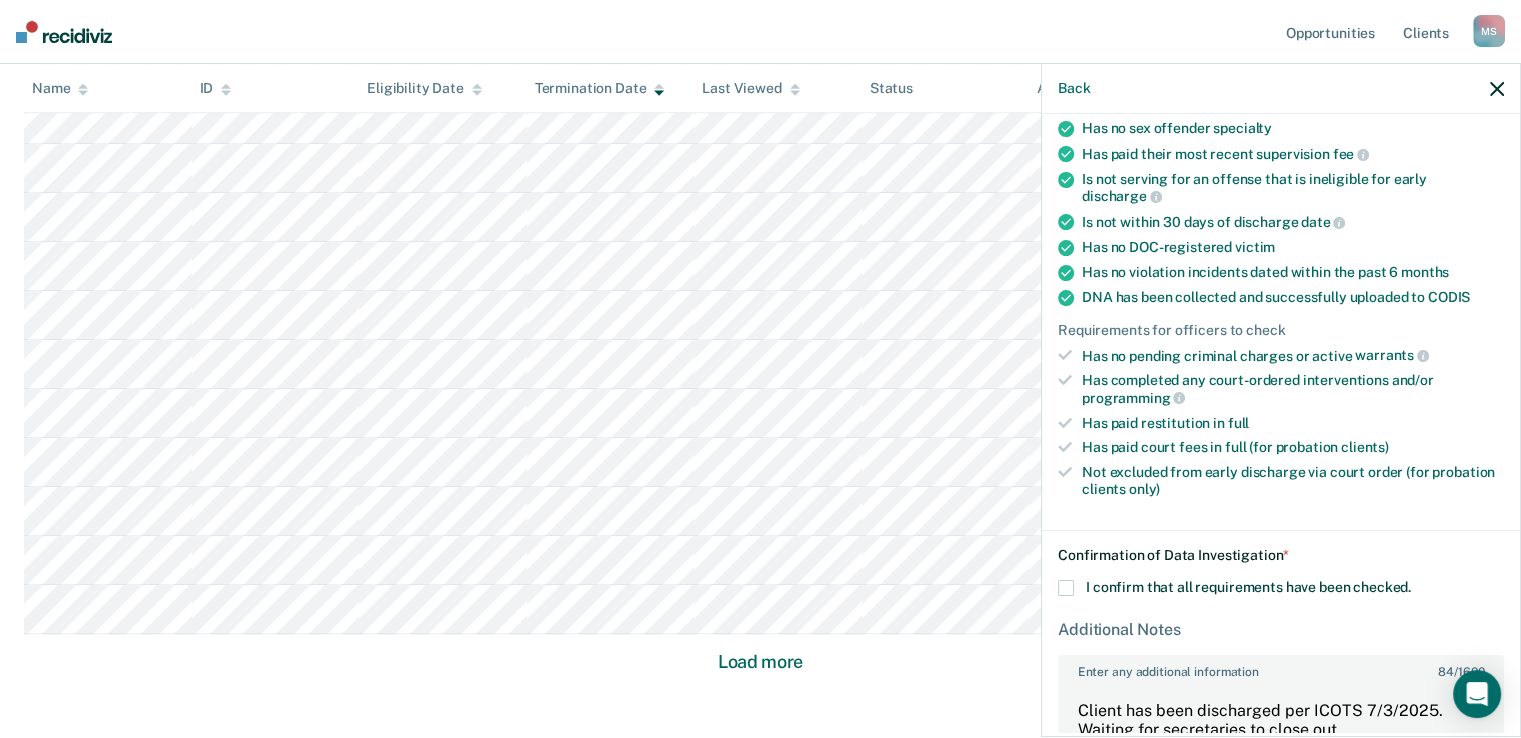 scroll, scrollTop: 384, scrollLeft: 0, axis: vertical 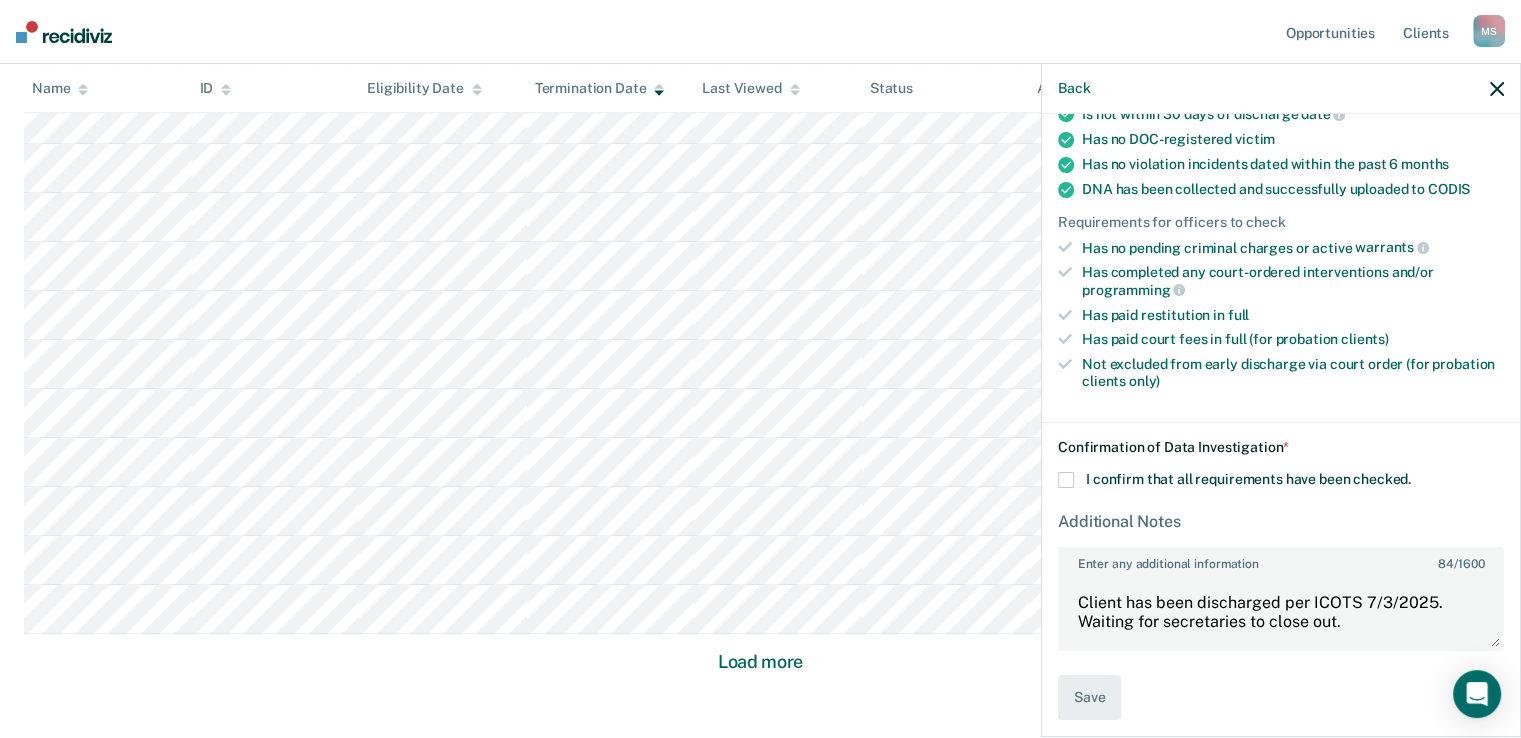 click at bounding box center (1066, 480) 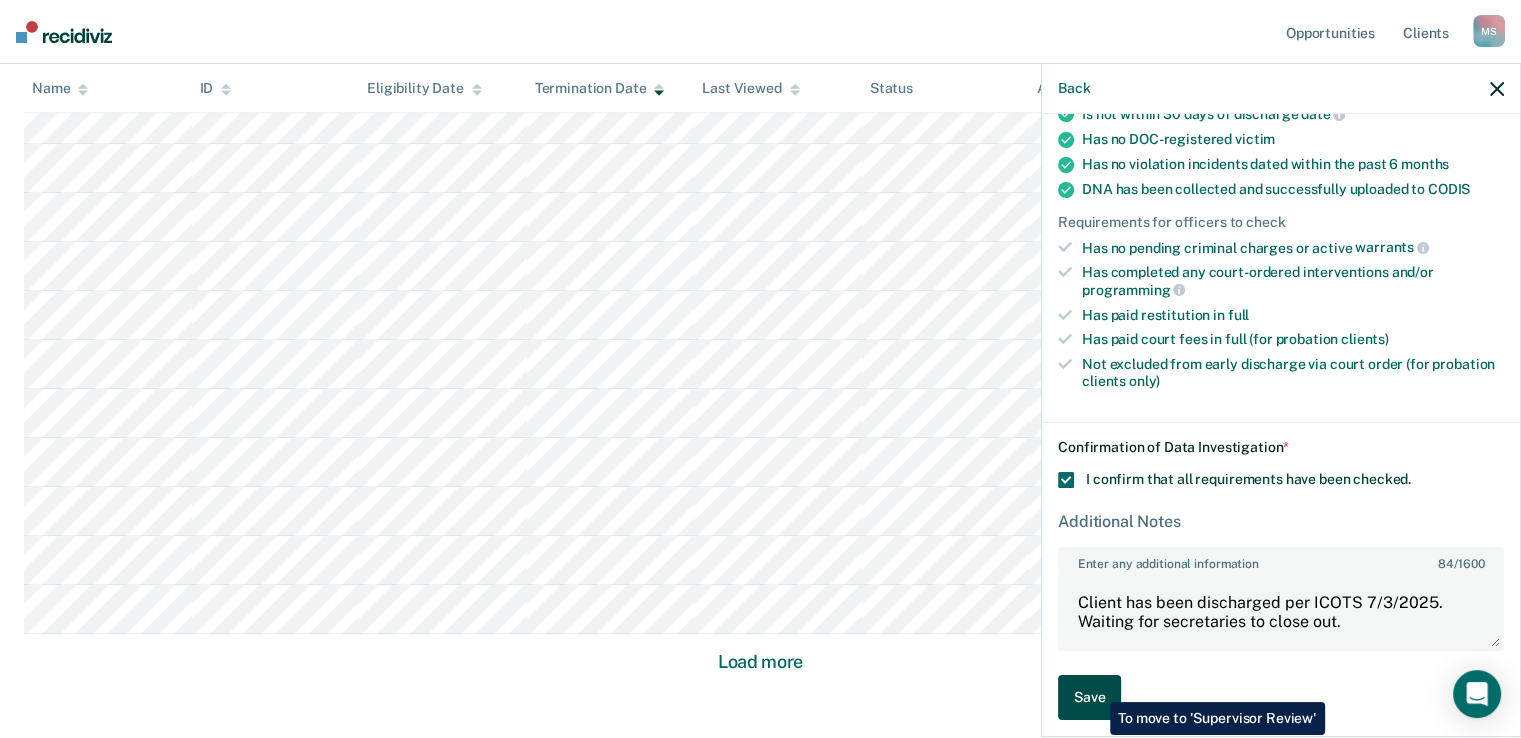 click on "Save" at bounding box center [1089, 697] 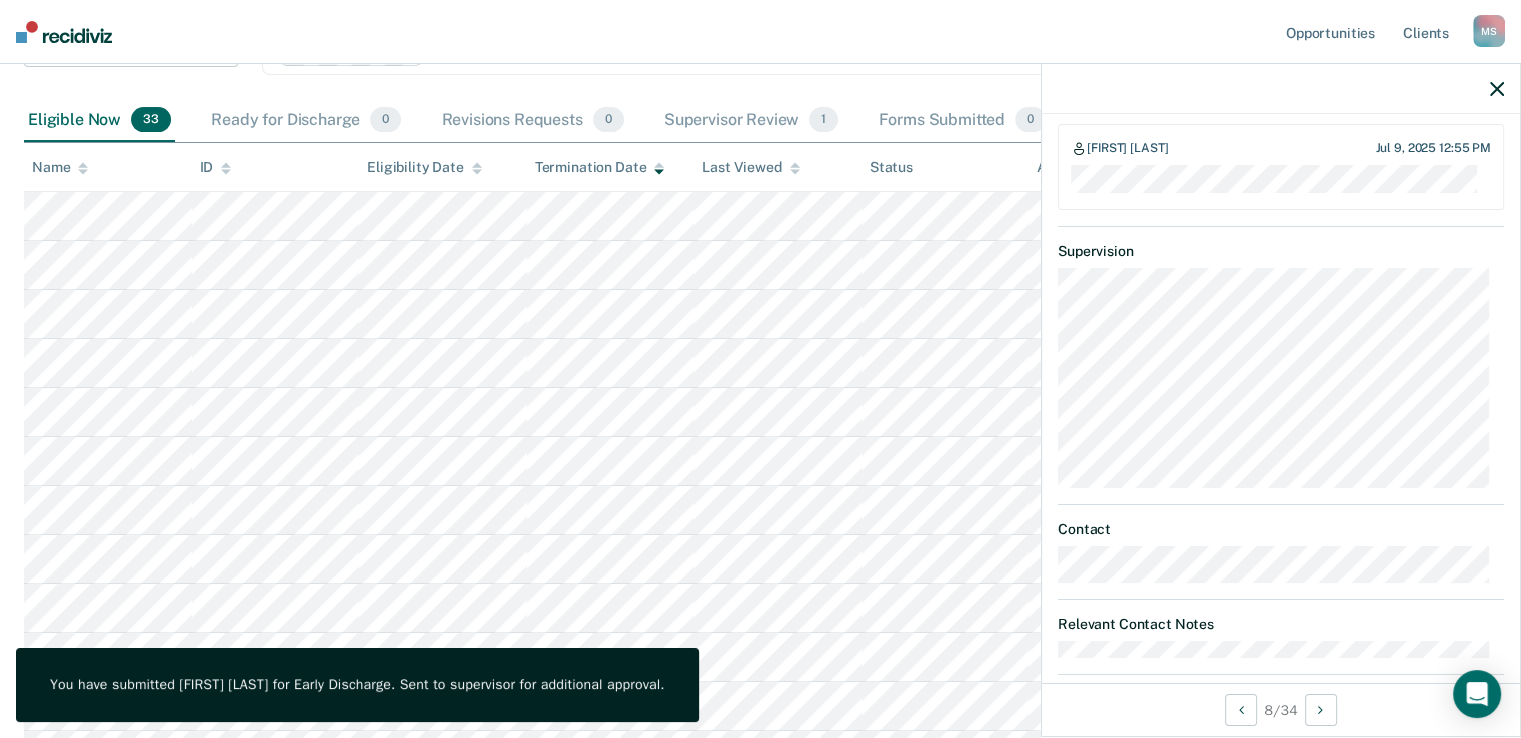 scroll, scrollTop: 793, scrollLeft: 0, axis: vertical 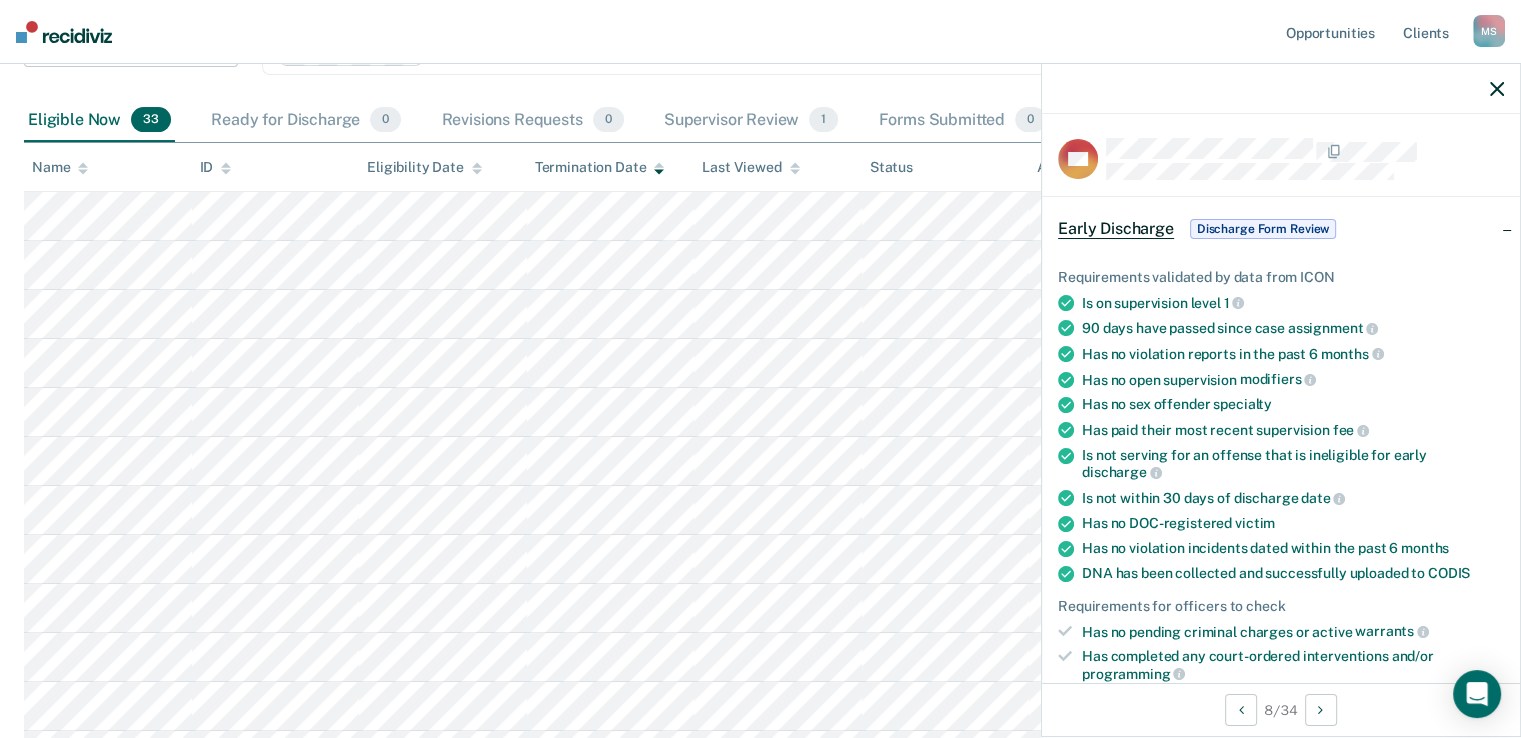 click at bounding box center (1497, 89) 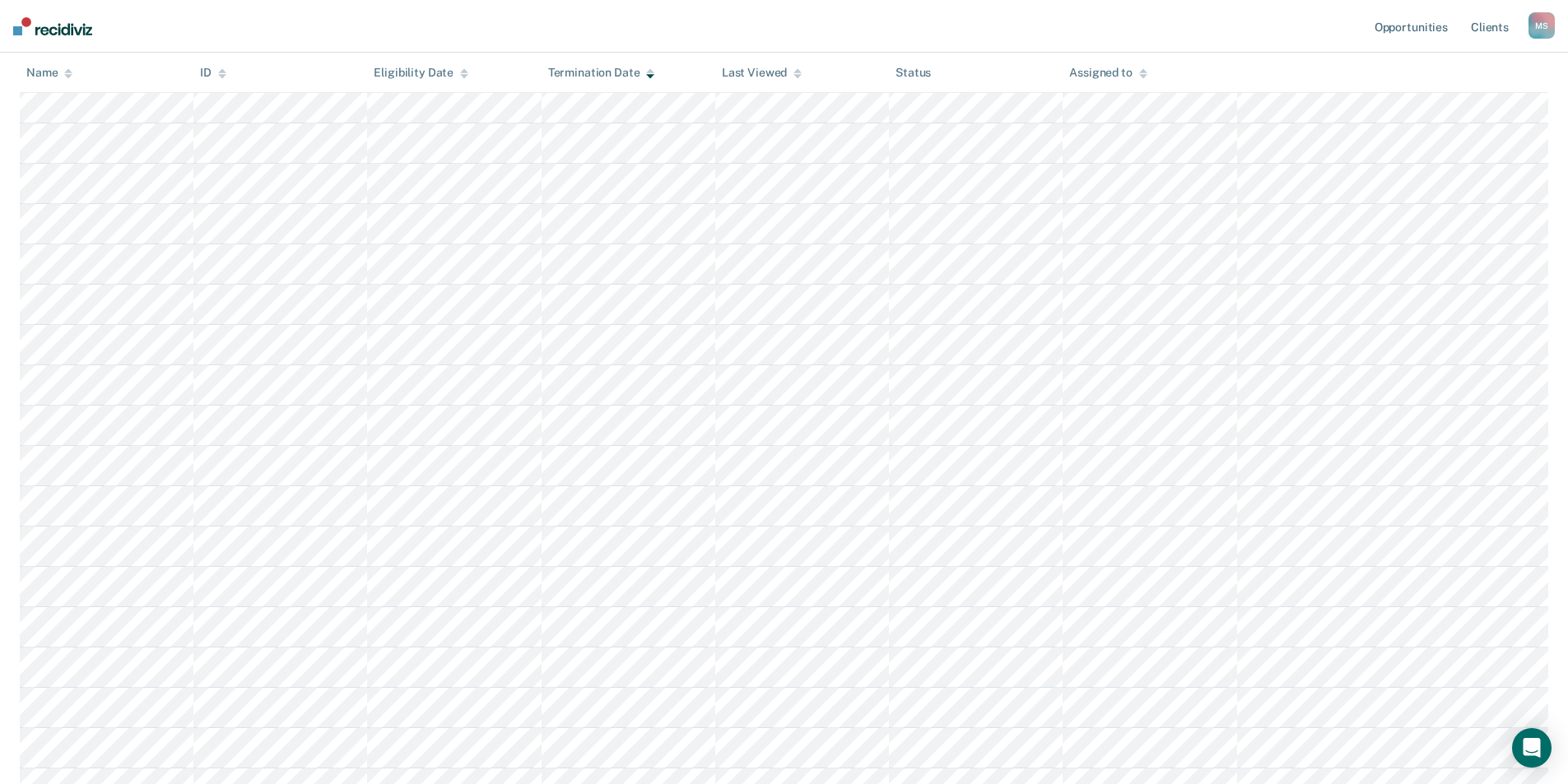 scroll, scrollTop: 810, scrollLeft: 0, axis: vertical 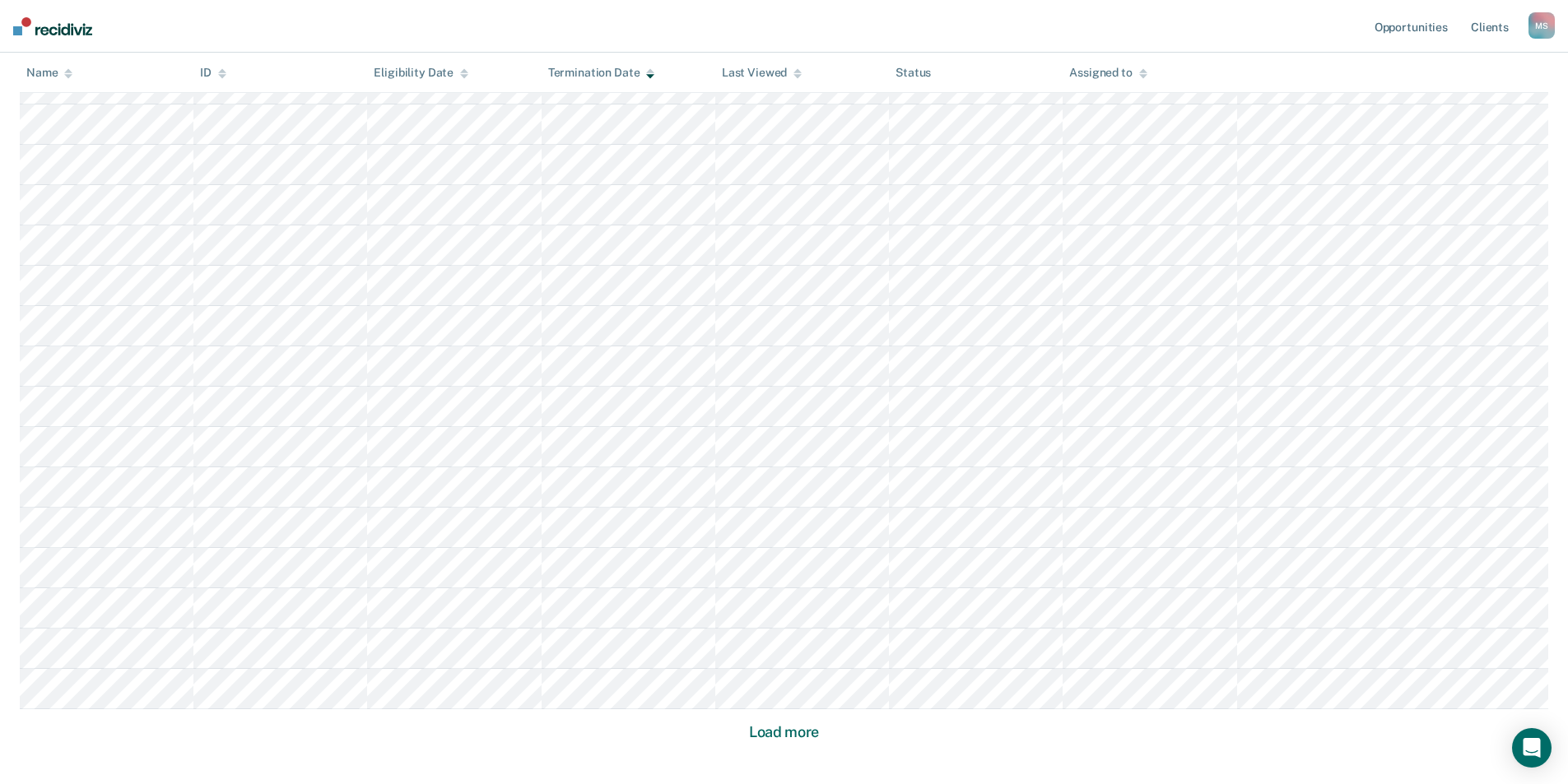 click on "Load more" at bounding box center [784, 732] 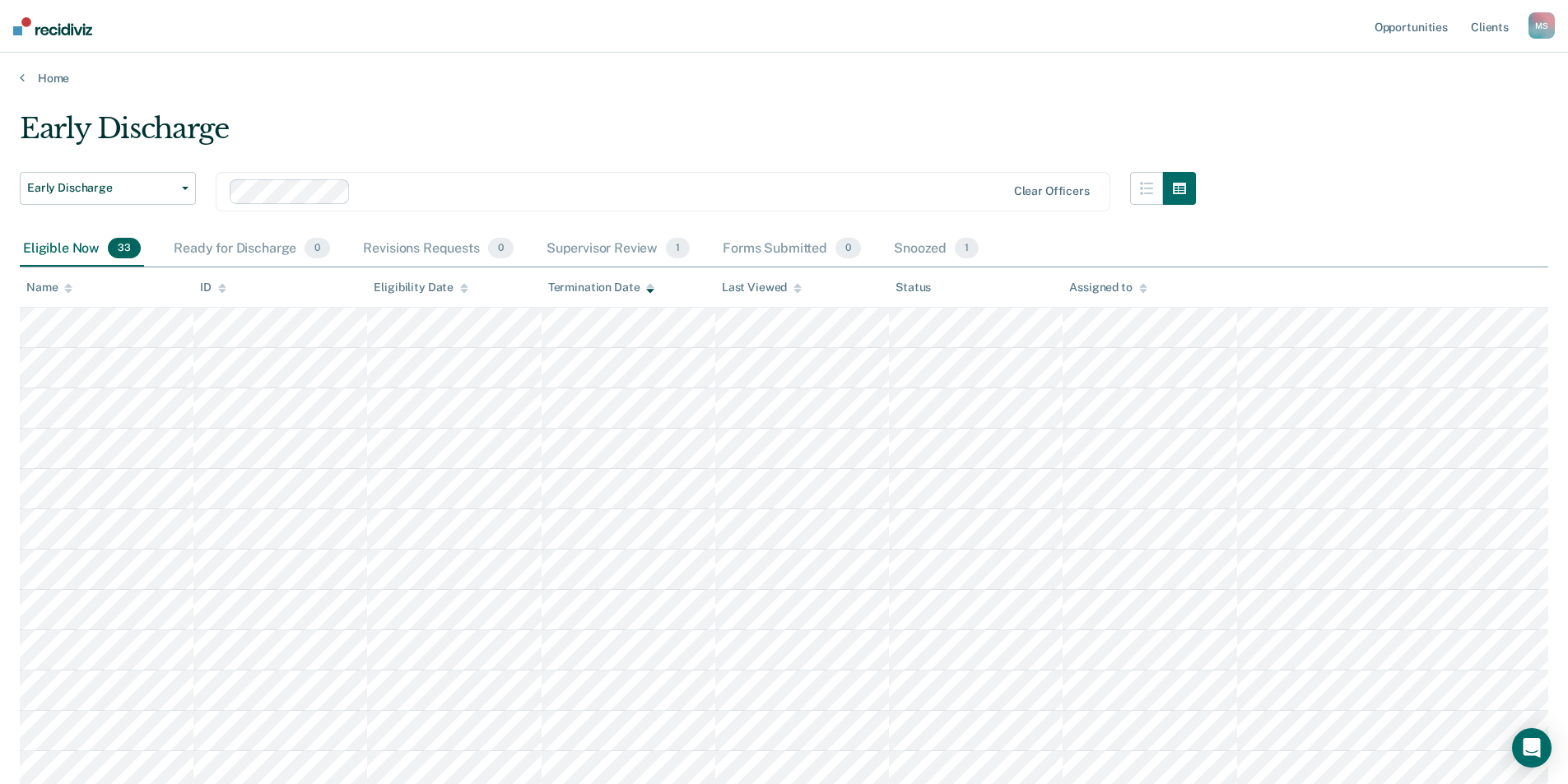scroll, scrollTop: 0, scrollLeft: 0, axis: both 